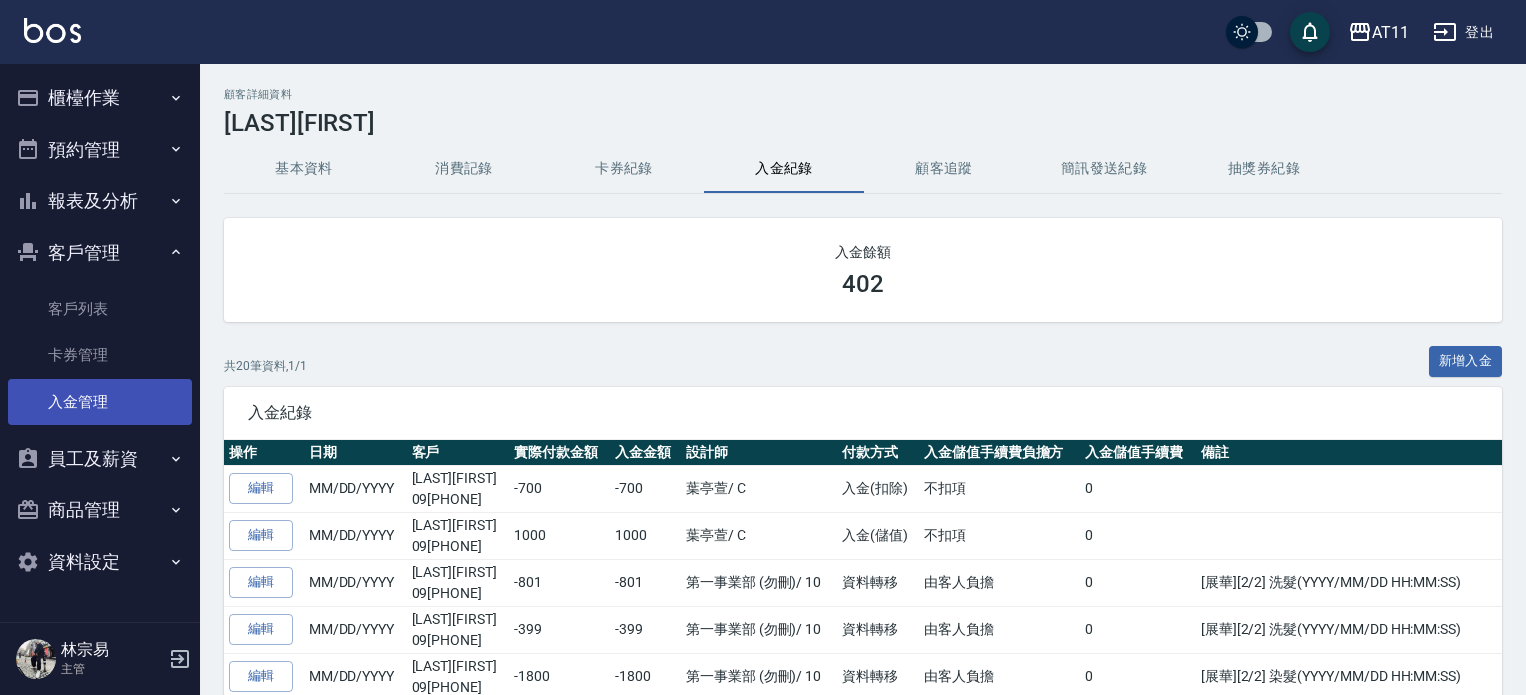 scroll, scrollTop: 0, scrollLeft: 0, axis: both 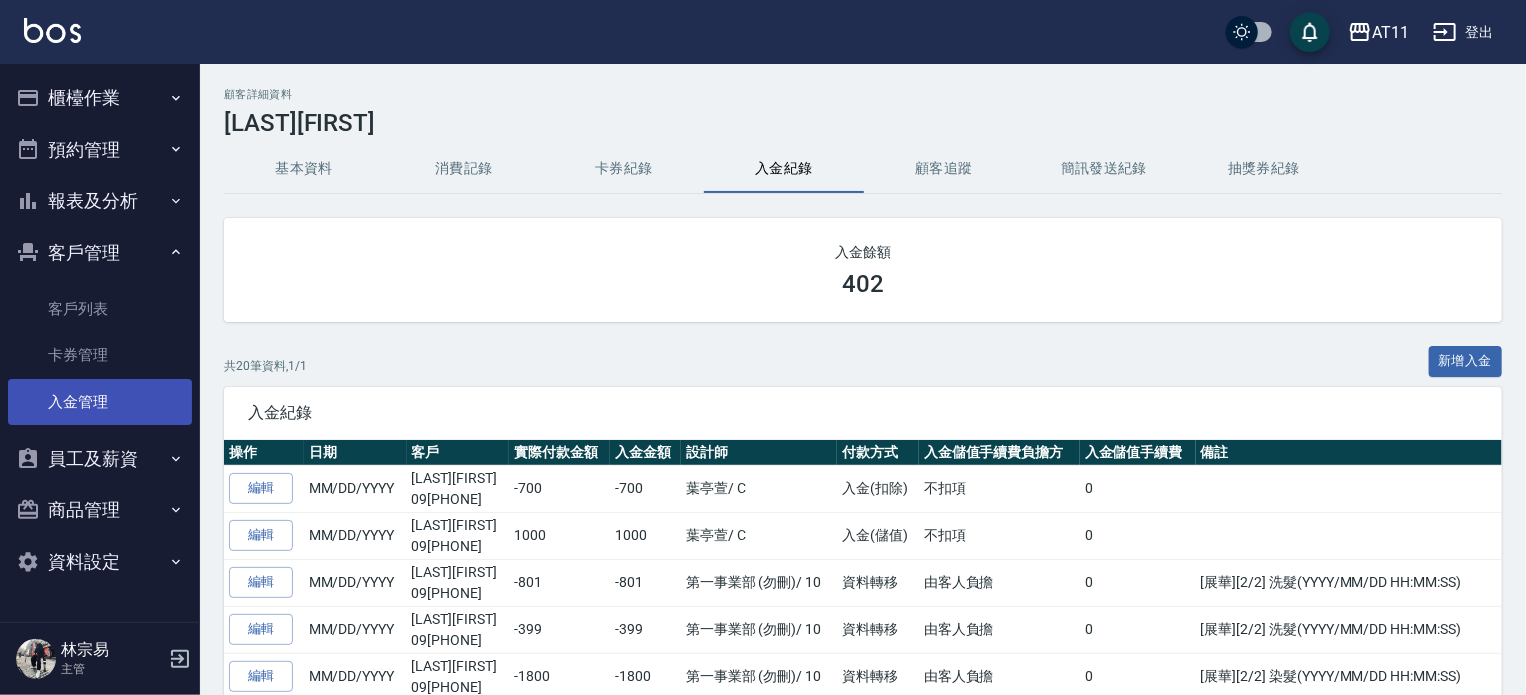 click on "入金管理" at bounding box center (100, 402) 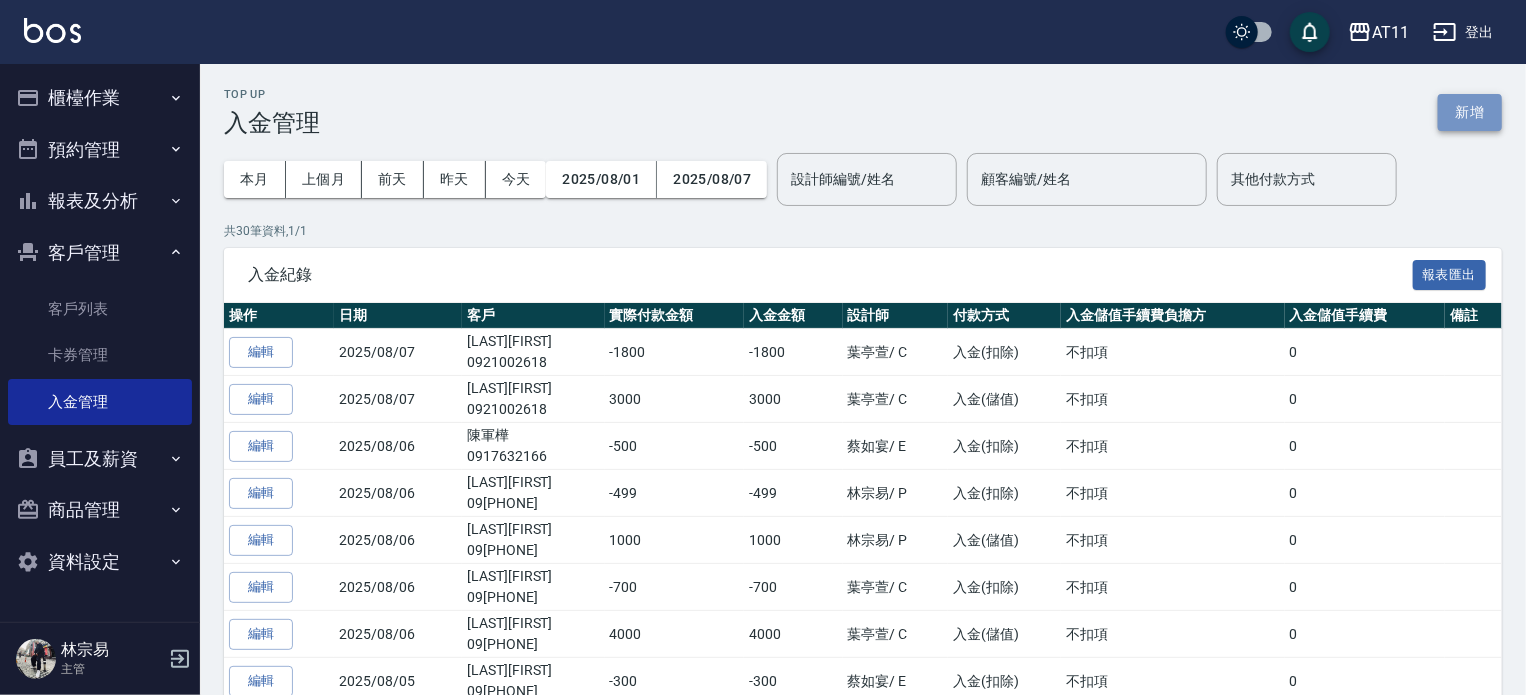 click on "新增" at bounding box center (1470, 112) 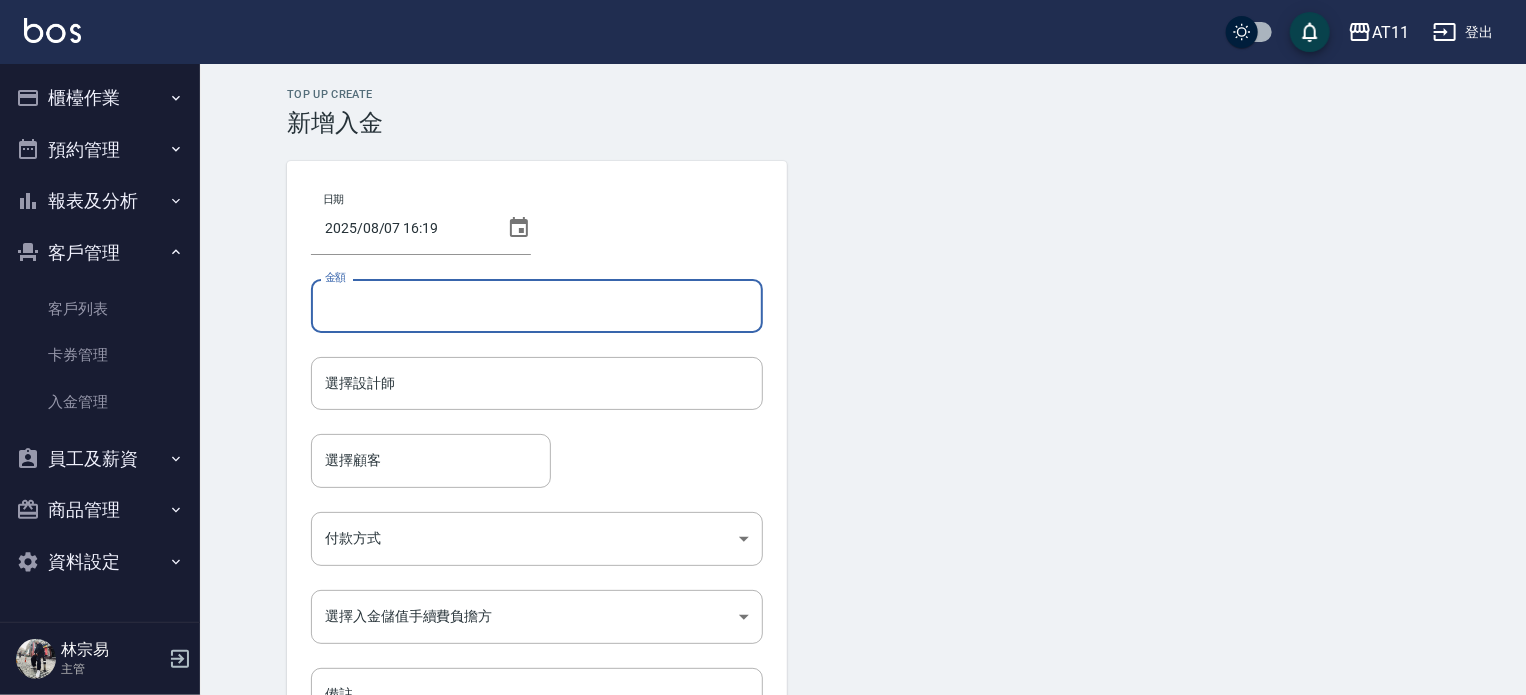click on "金額" at bounding box center (537, 306) 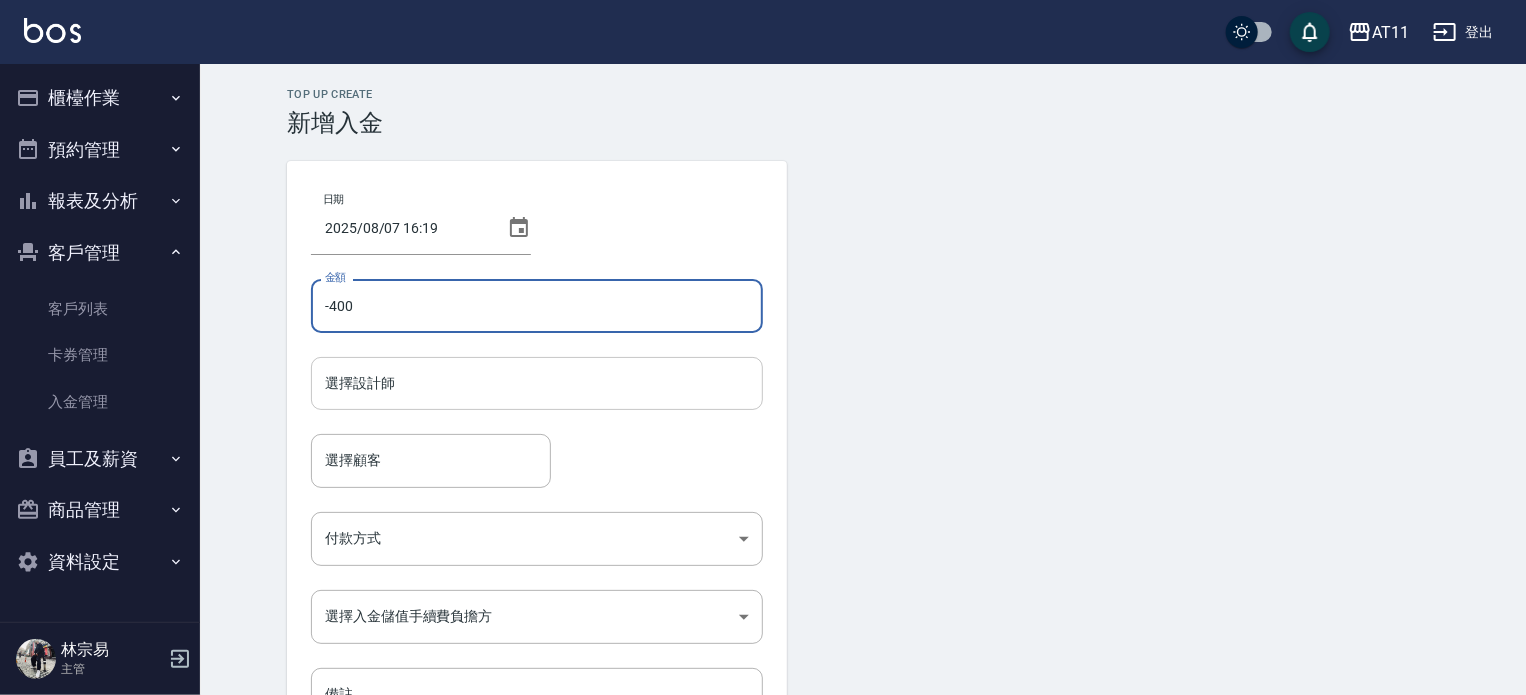 type on "-400" 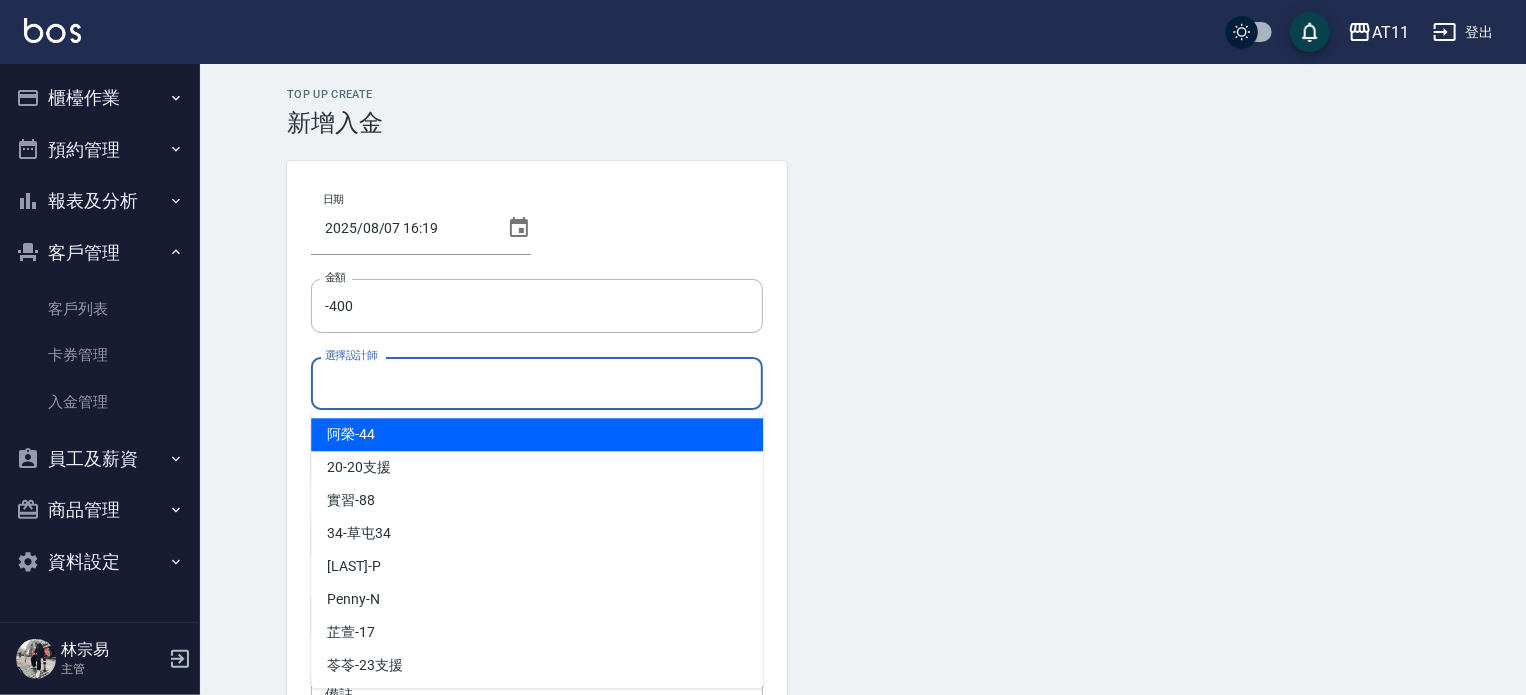 click on "選擇設計師" at bounding box center [537, 383] 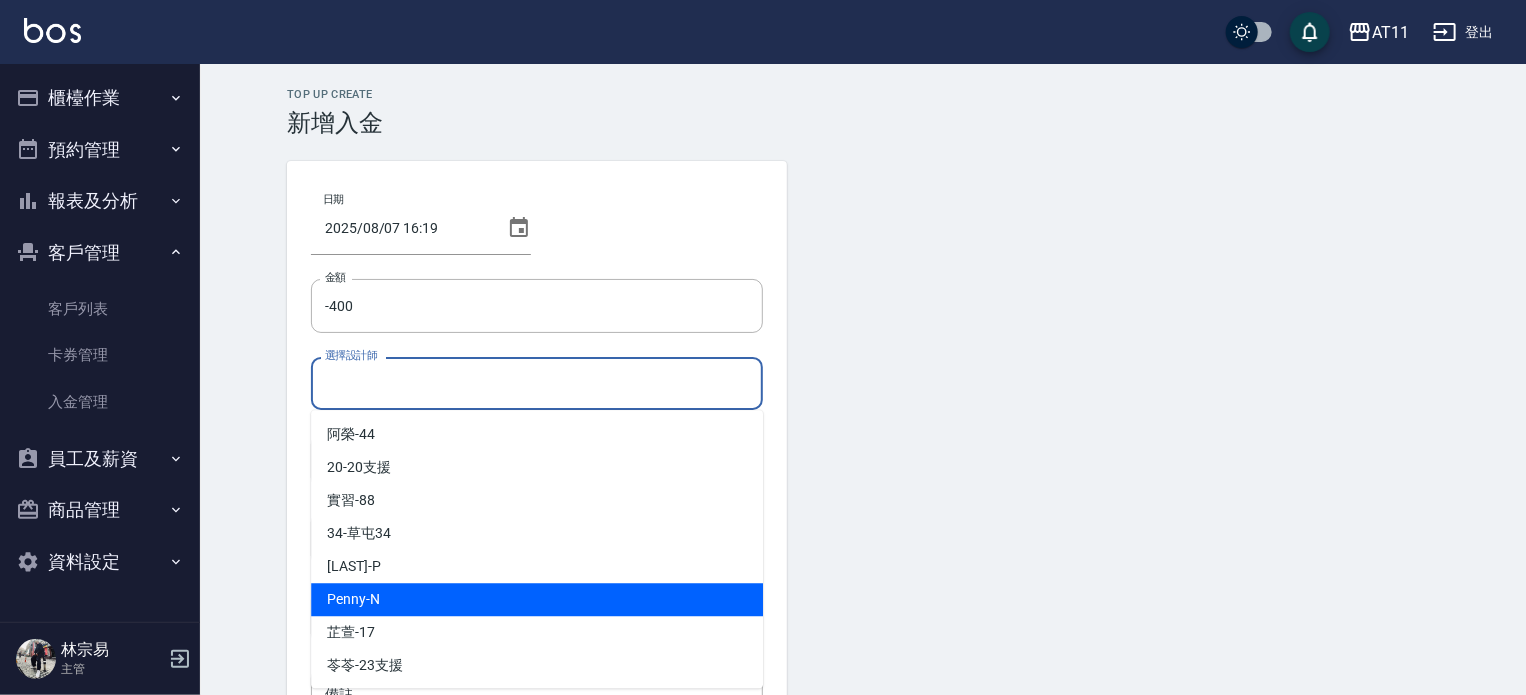 scroll, scrollTop: 200, scrollLeft: 0, axis: vertical 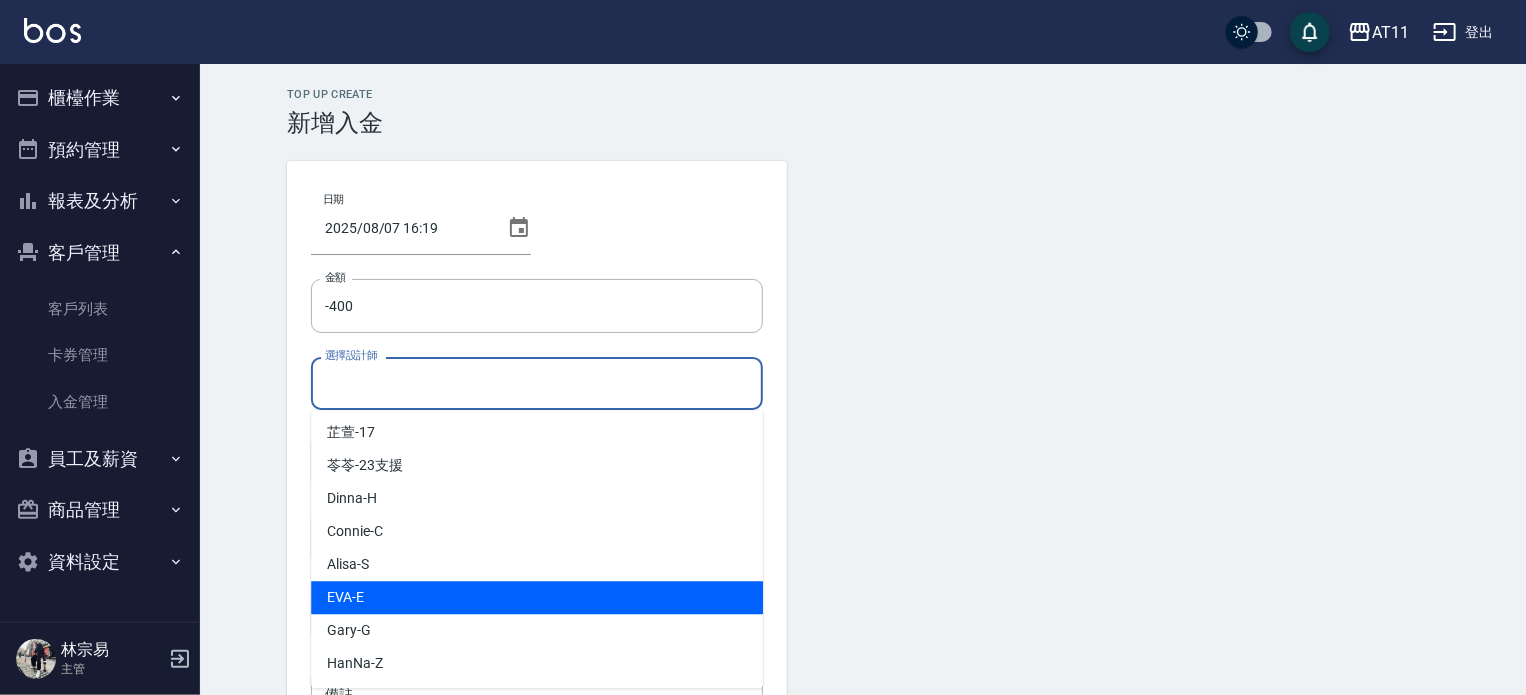 click on "EVA -E" at bounding box center [537, 597] 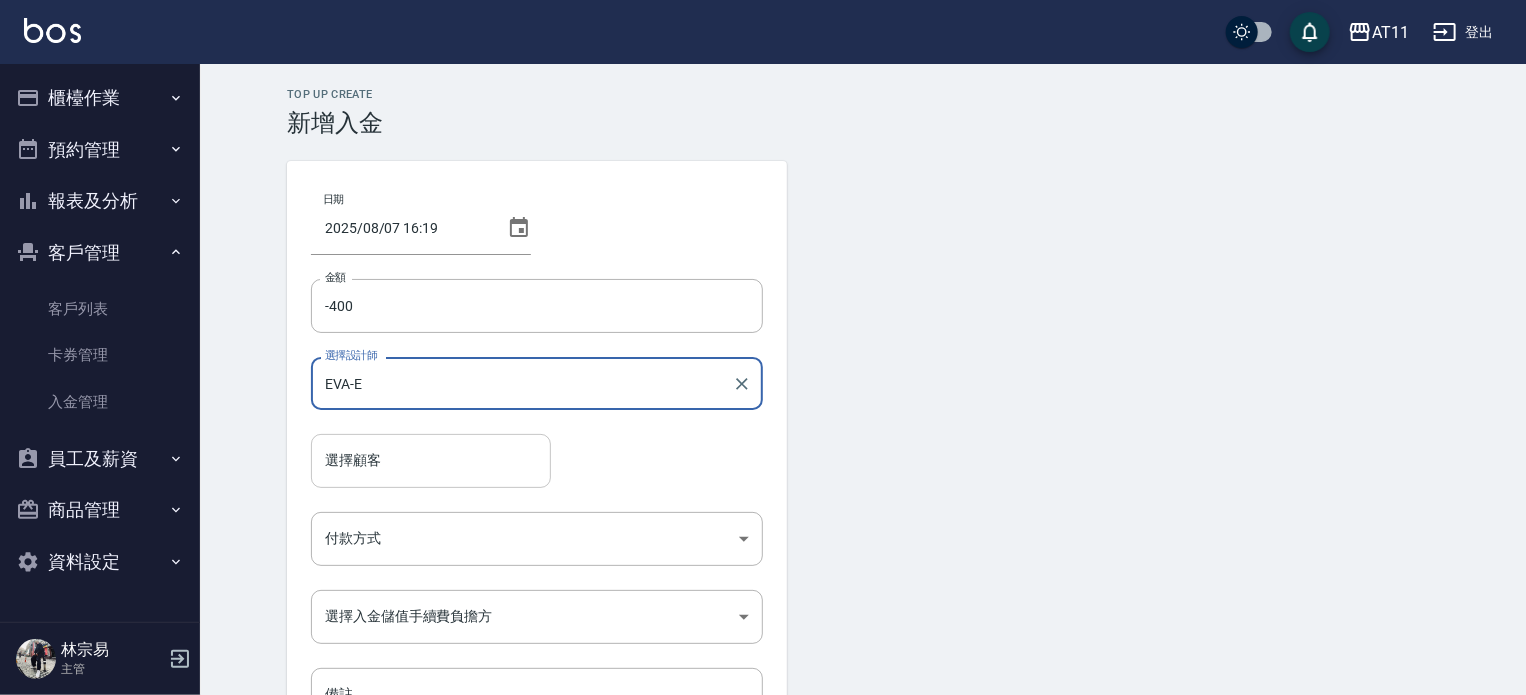 click on "選擇顧客" at bounding box center [431, 460] 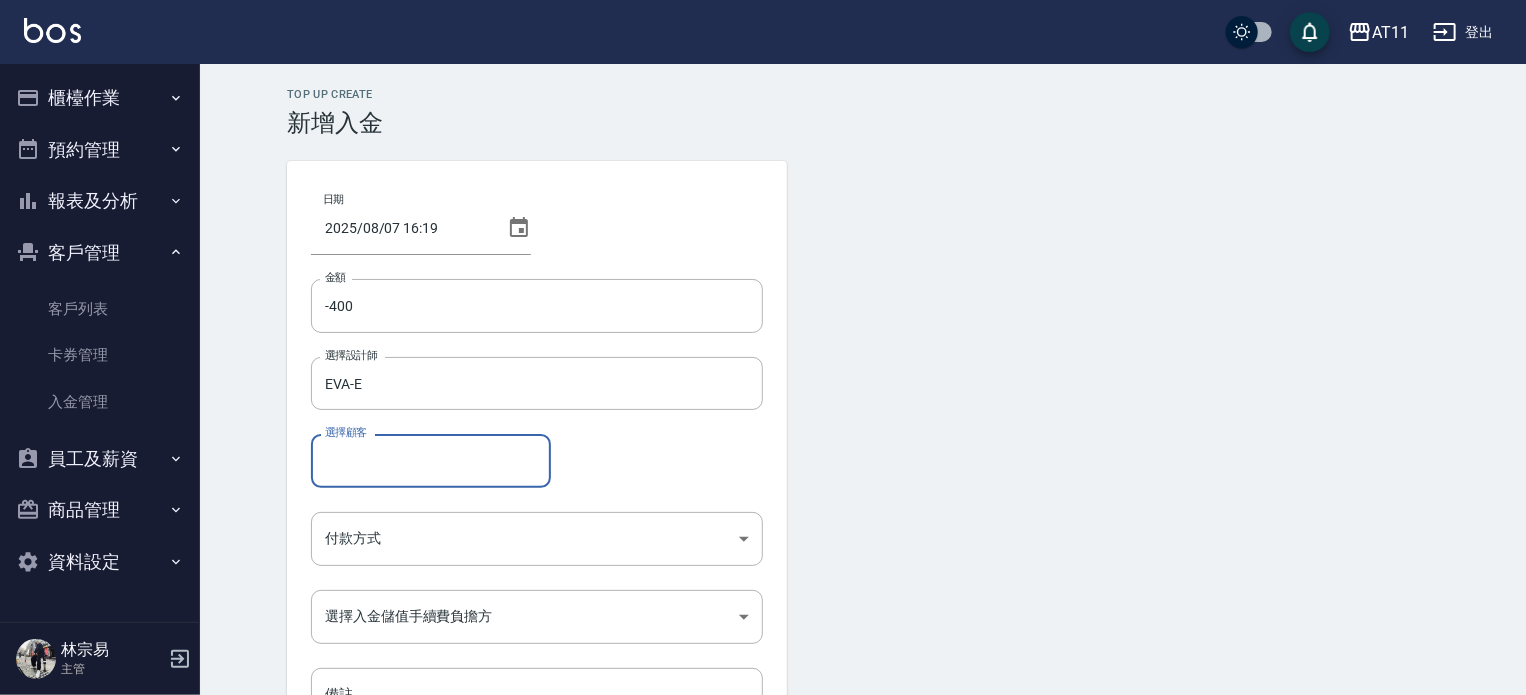 click on "選擇顧客" at bounding box center [431, 460] 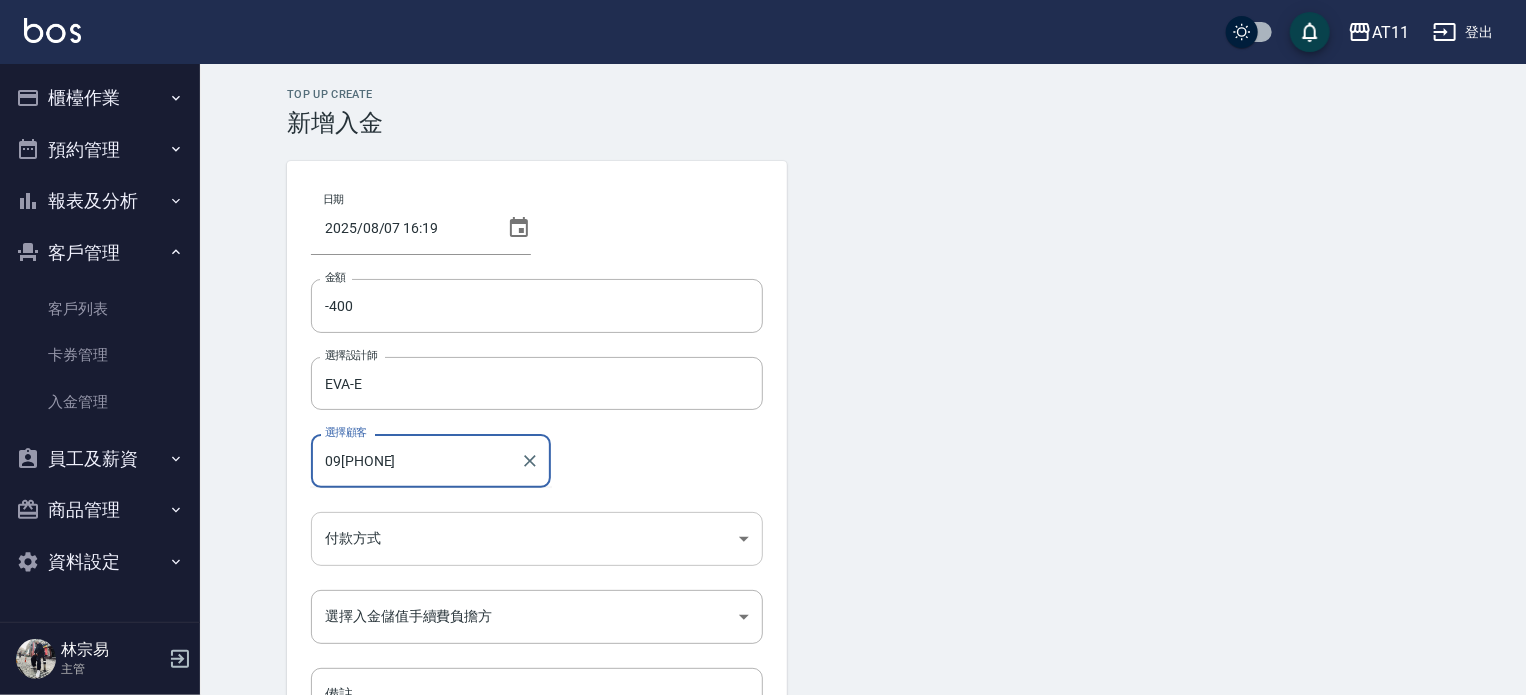 click on "新增" at bounding box center (319, 788) 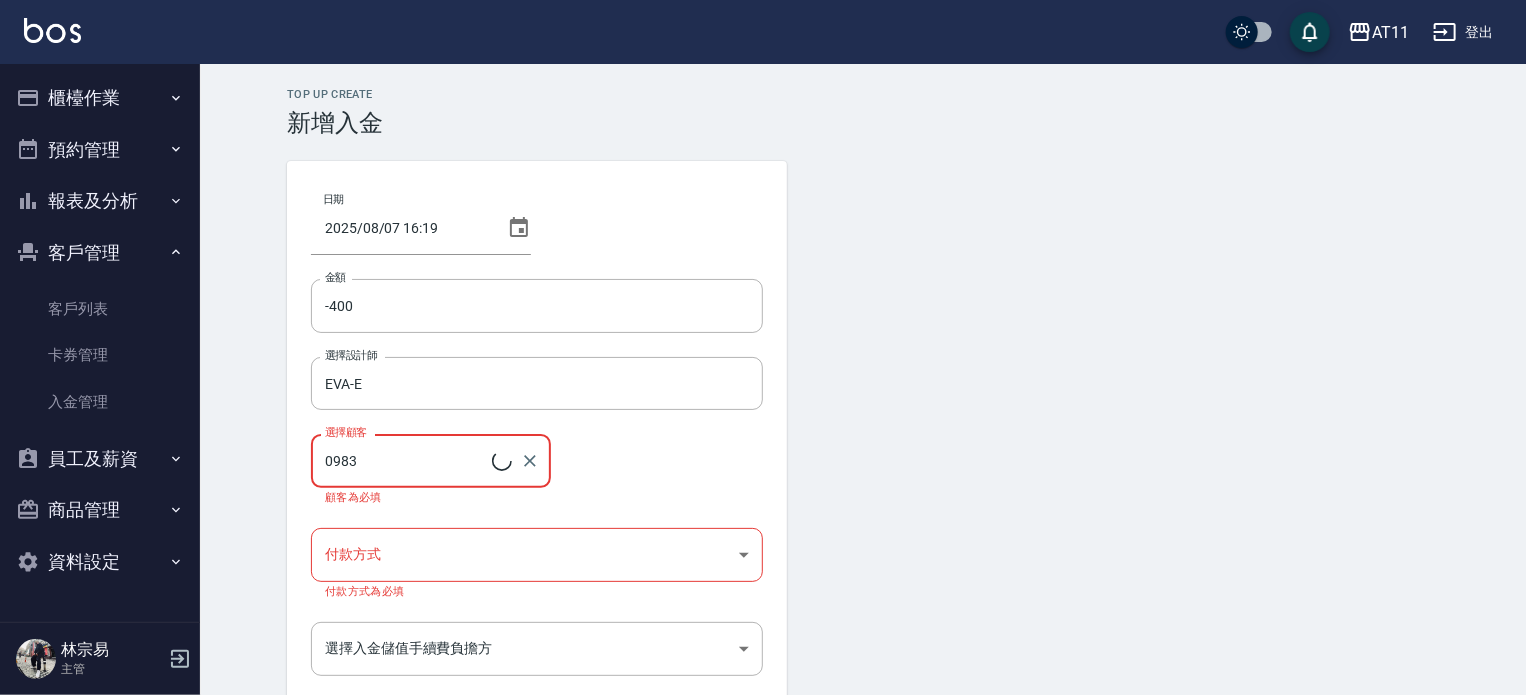 type on "[LAST][FIRST]/09[PHONE]" 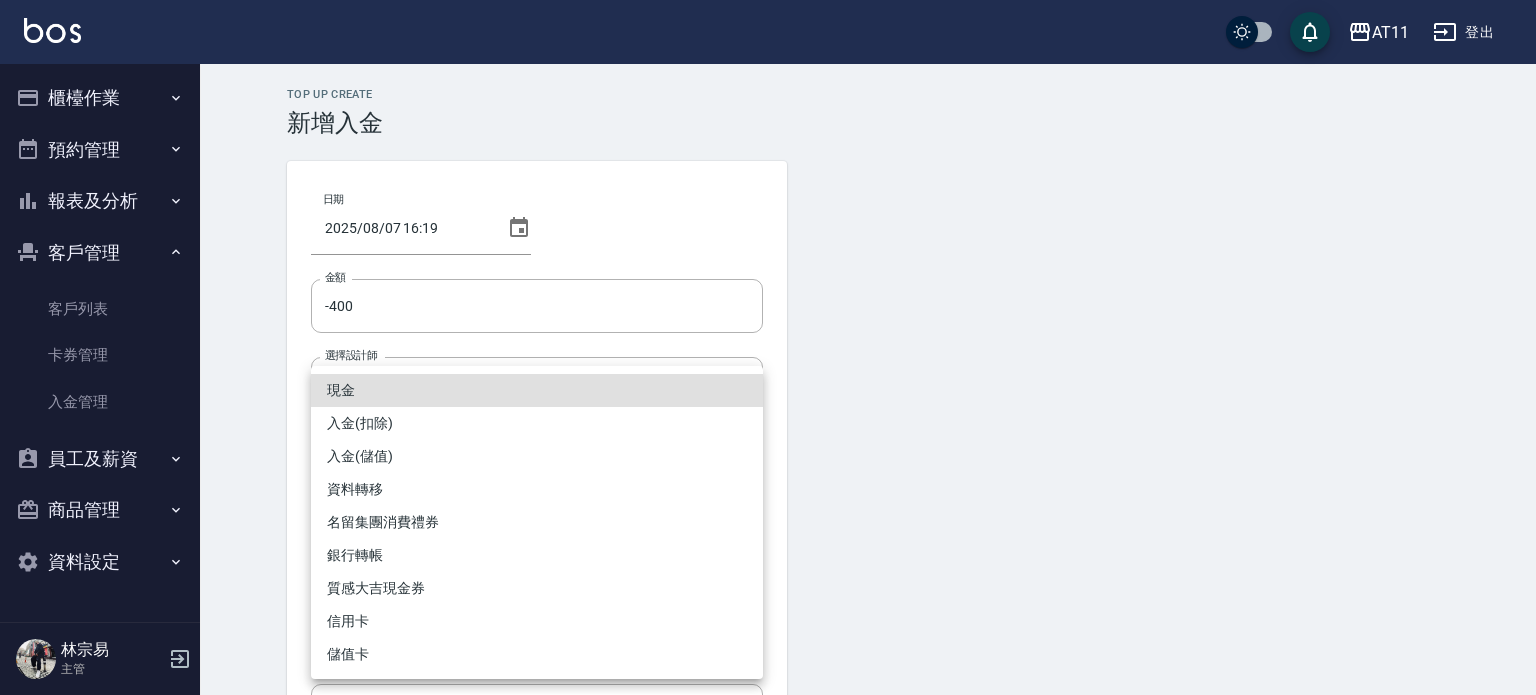 click on "AT11 登出 櫃檯作業 打帳單 帳單列表 現金收支登錄 材料自購登錄 每日結帳 排班表 現場電腦打卡 掃碼打卡 預約管理 預約管理 單日預約紀錄 單週預約紀錄 報表及分析 報表目錄 店家日報表 互助日報表 互助點數明細 設計師日報表 設計師抽成報表 店販抽成明細 客戶管理 客戶列表 卡券管理 入金管理 員工及薪資 員工列表 全店打卡記錄 商品管理 商品分類設定 商品列表 資料設定 服務分類設定 服務項目設定 預收卡設定 支付方式設定 第三方卡券設定 [LAST][FIRST] 主管 Top Up Create 新增入金 日期 YYYY/MM/DD HH:MM 金額 -400 金額 選擇設計師 EVA-E 選擇設計師 選擇顧客 [LAST][FIRST]/09[PHONE] 選擇顧客 付款方式 ​ 付款方式 付款方式為必填 選擇入金儲值手續費負擔方 ​ 選擇入金儲值手續費負擔方 備註 備註 新增 現金 入金(扣除) 入金(儲值) 資料轉移 名留集團消費禮券 銀行轉帳 信用卡" at bounding box center (768, 423) 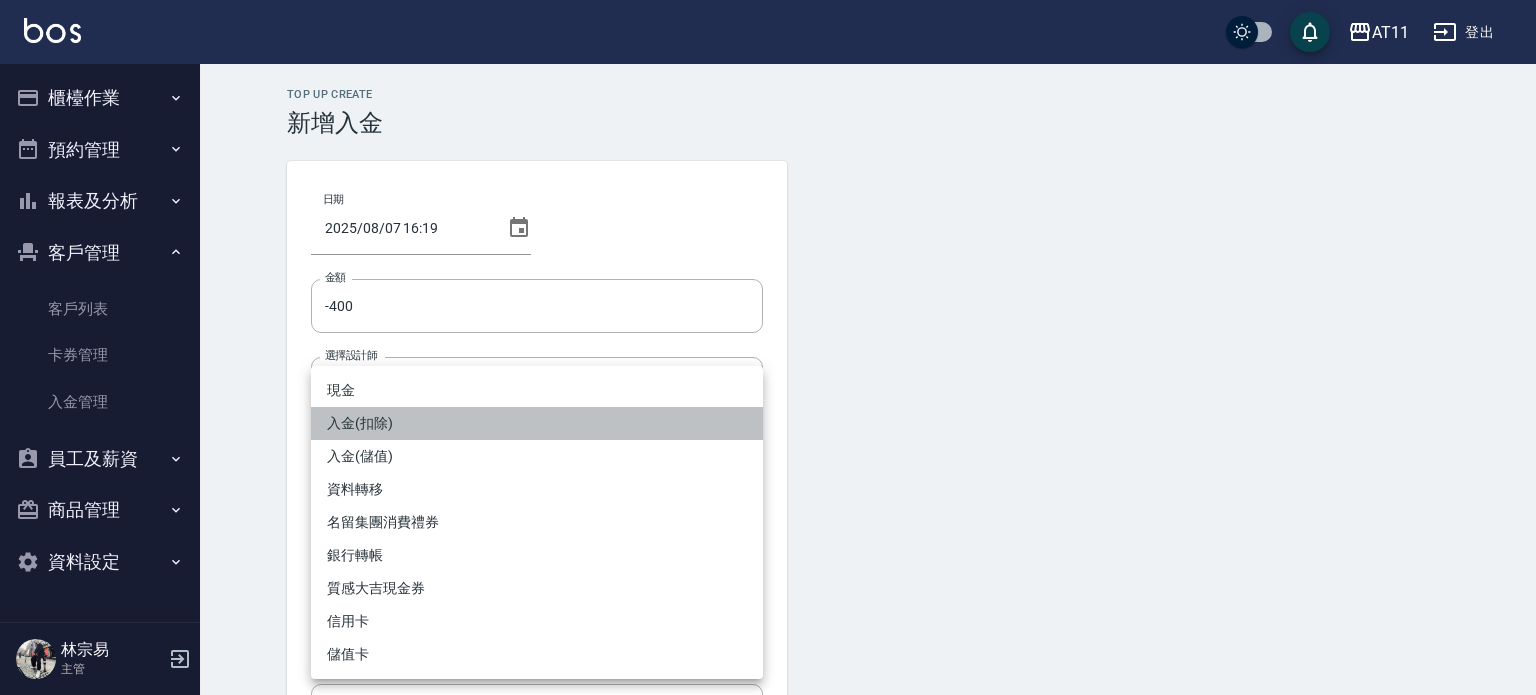 click on "入金(扣除)" at bounding box center (537, 423) 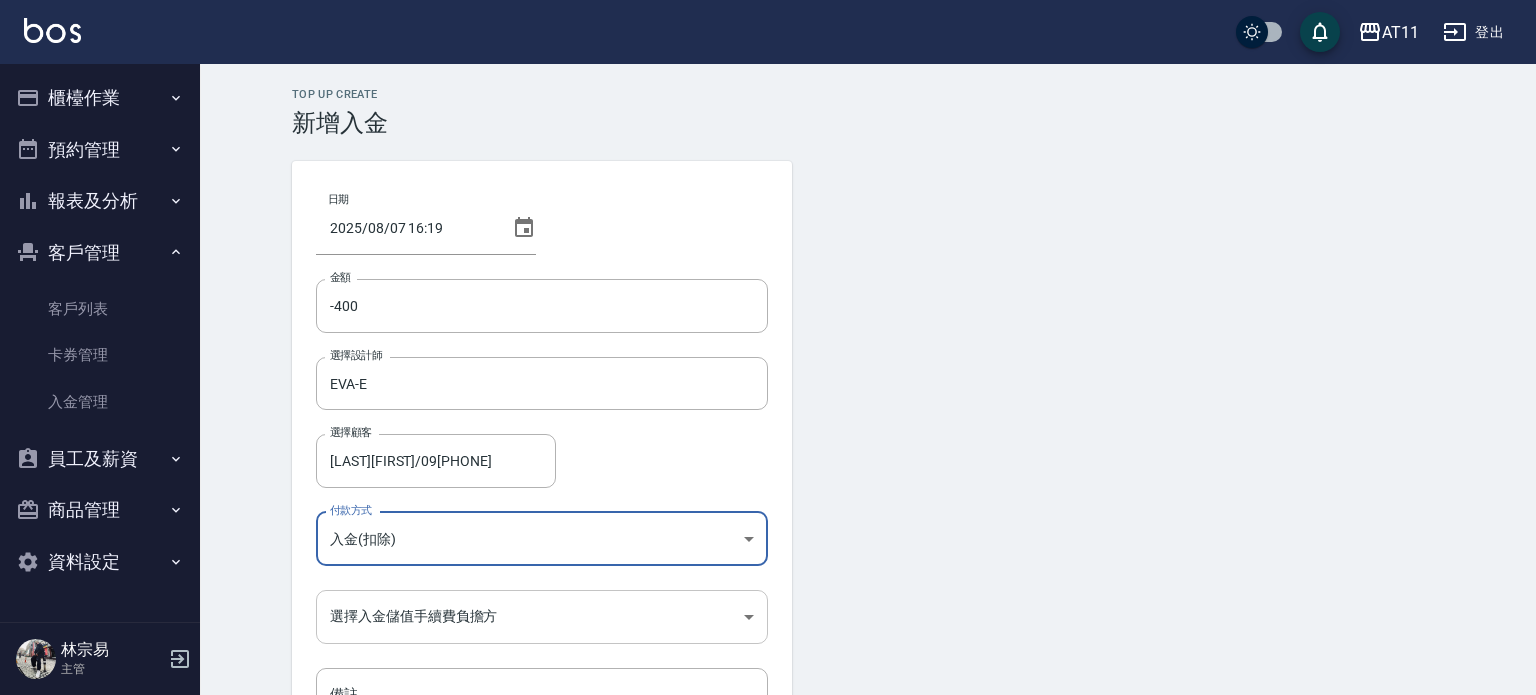 click on "AT11 登出 櫃檯作業 打帳單 帳單列表 現金收支登錄 材料自購登錄 每日結帳 排班表 現場電腦打卡 掃碼打卡 預約管理 預約管理 單日預約紀錄 單週預約紀錄 報表及分析 報表目錄 店家日報表 互助日報表 互助點數明細 設計師日報表 設計師抽成報表 店販抽成明細 客戶管理 客戶列表 卡券管理 入金管理 員工及薪資 員工列表 全店打卡記錄 商品管理 商品分類設定 商品列表 資料設定 服務分類設定 服務項目設定 預收卡設定 支付方式設定 第三方卡券設定 [LAST][FIRST] 主管 Top Up Create 新增入金 日期 YYYY/MM/DD HH:MM 金額 -400 金額 選擇設計師 EVA-E 選擇設計師 選擇顧客 [LAST][FIRST]/09[PHONE] 選擇顧客 付款方式 入金(扣除) 入金(扣除) 付款方式 選擇入金儲值手續費負擔方 ​ 選擇入金儲值手續費負擔方 備註 備註 新增" at bounding box center [768, 415] 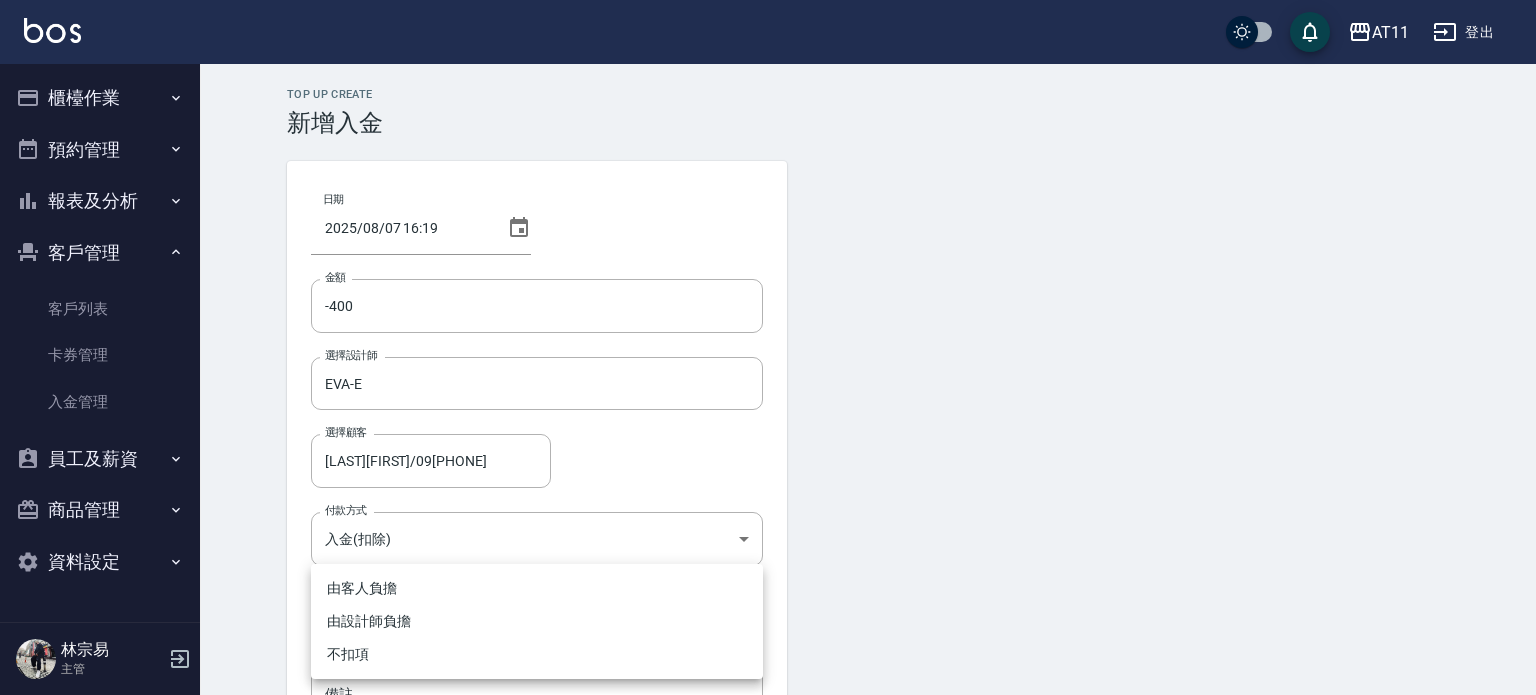 click on "不扣項" at bounding box center [537, 654] 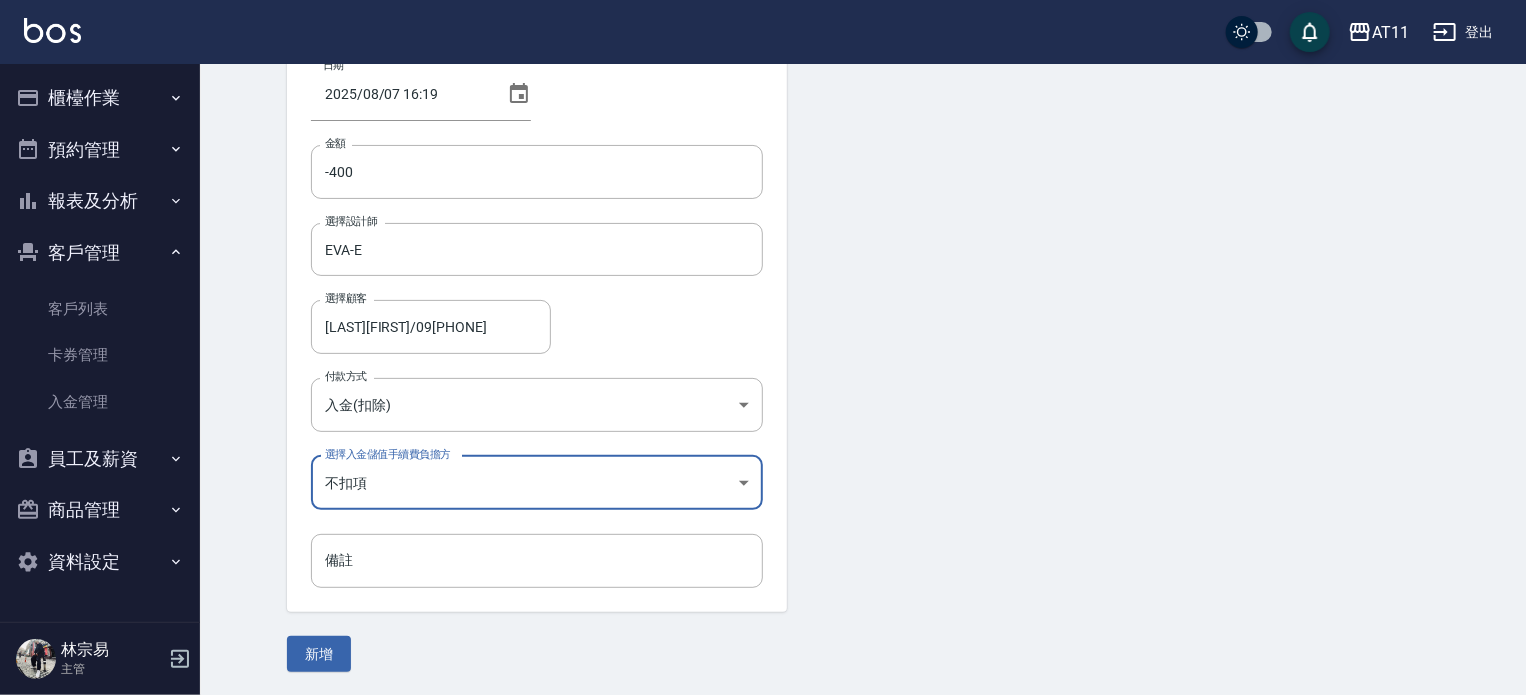 scroll, scrollTop: 135, scrollLeft: 0, axis: vertical 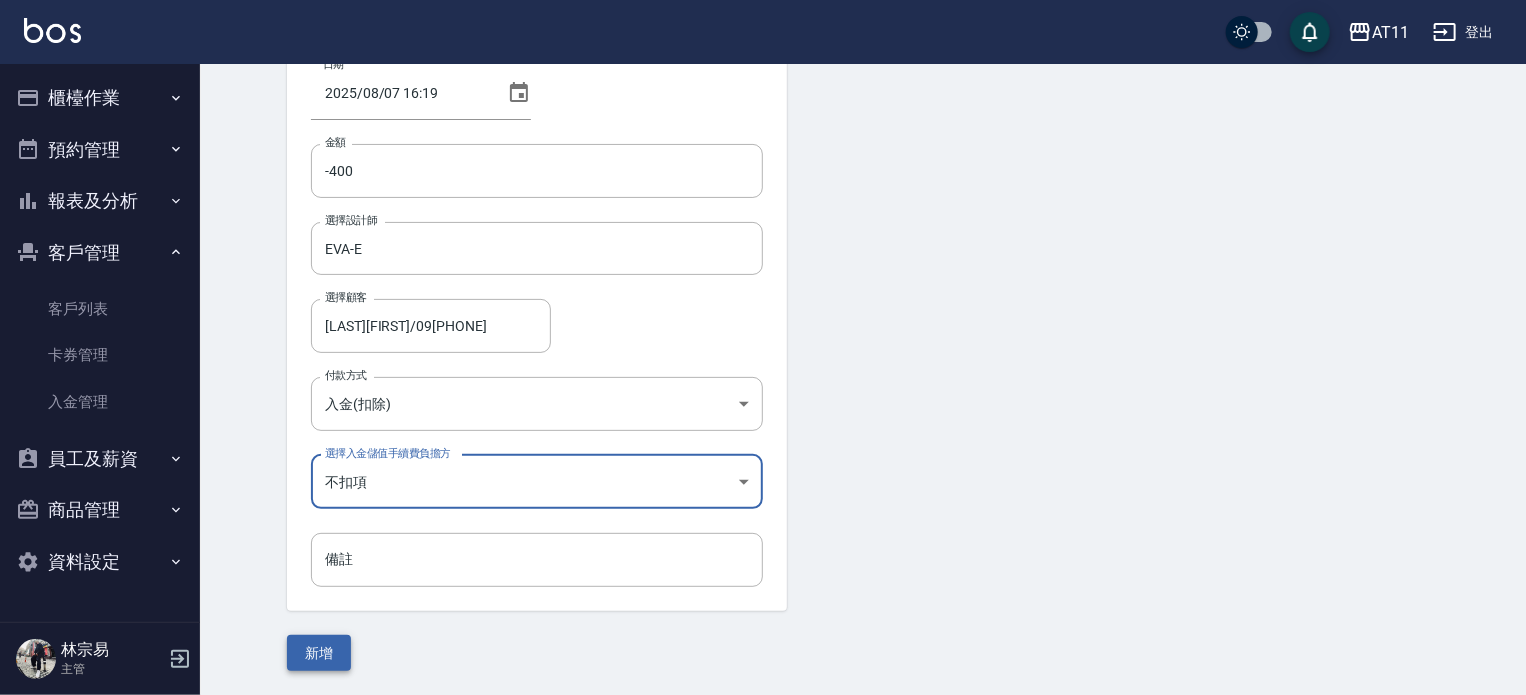 click on "新增" at bounding box center (319, 653) 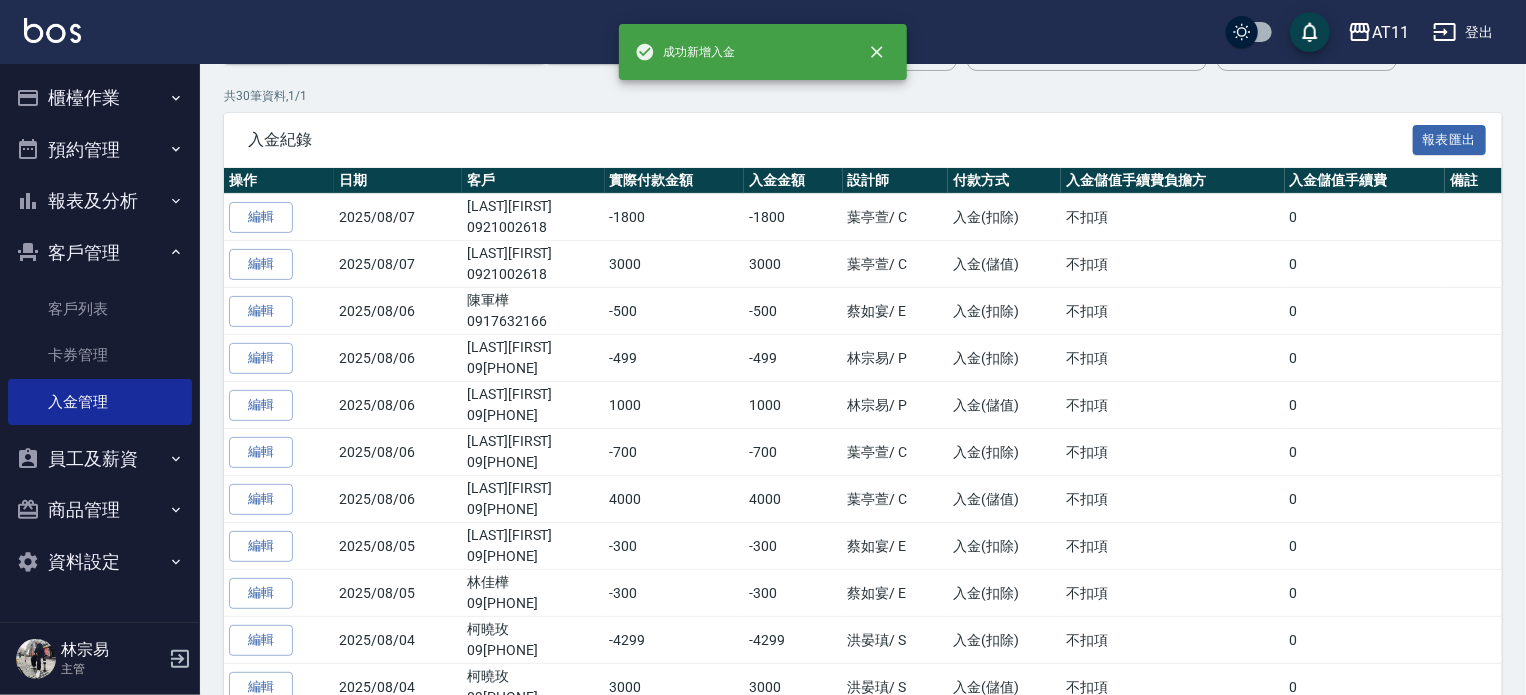 scroll, scrollTop: 0, scrollLeft: 0, axis: both 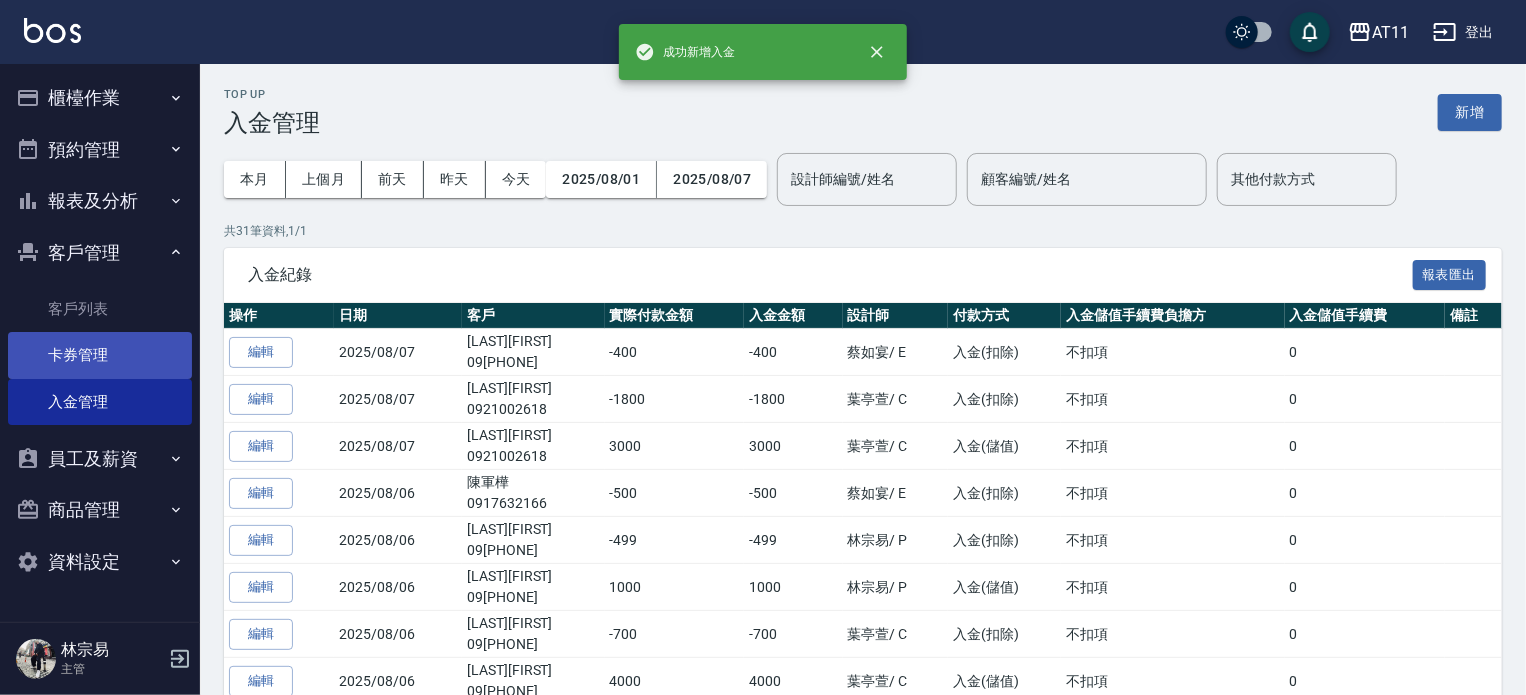 click on "卡券管理" at bounding box center [100, 355] 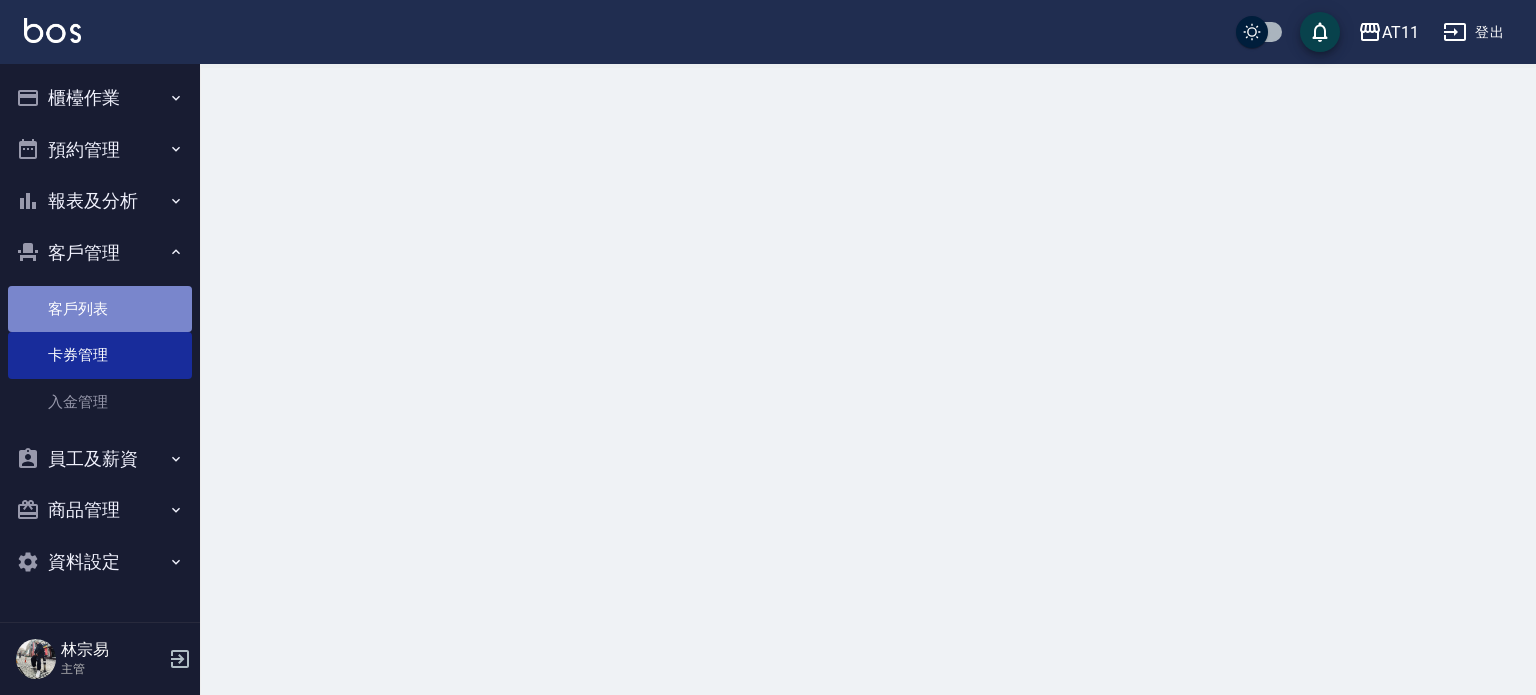 click on "客戶列表" at bounding box center (100, 309) 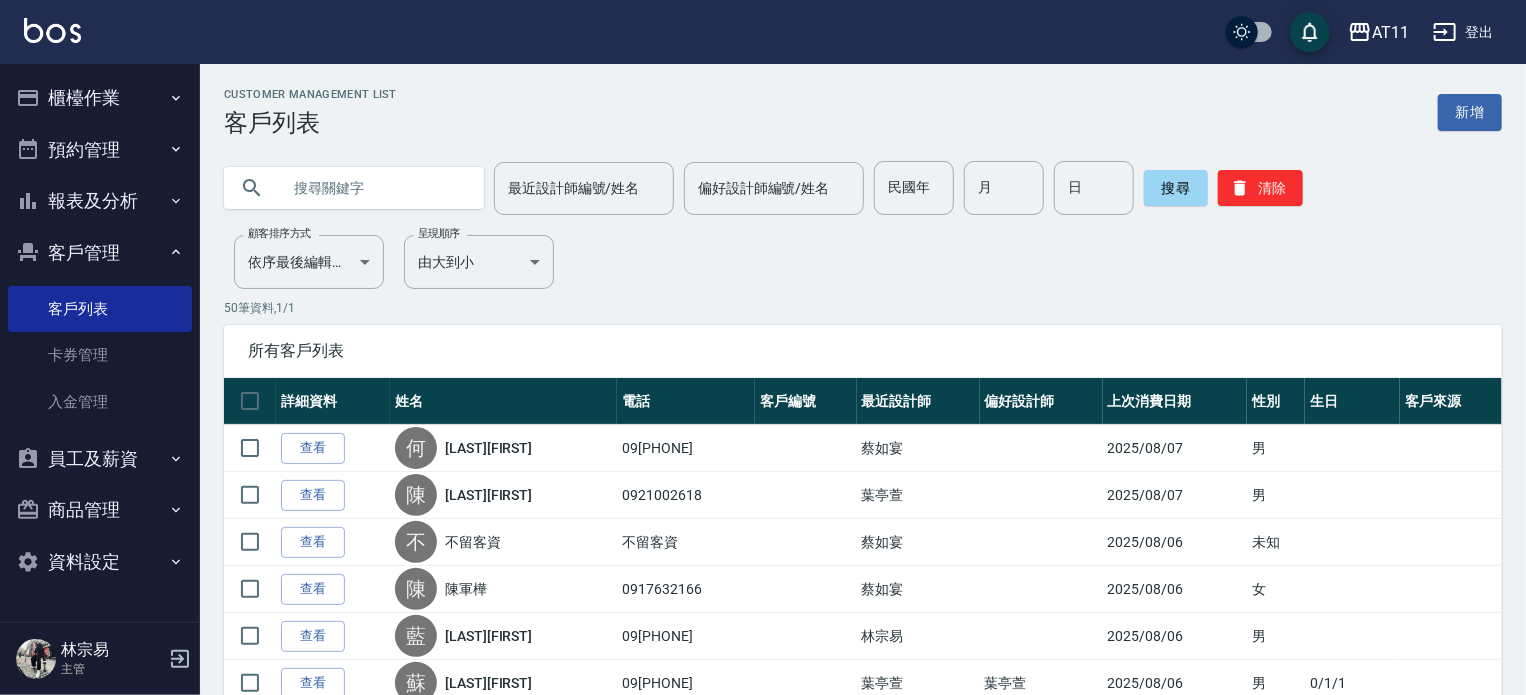 click at bounding box center (374, 188) 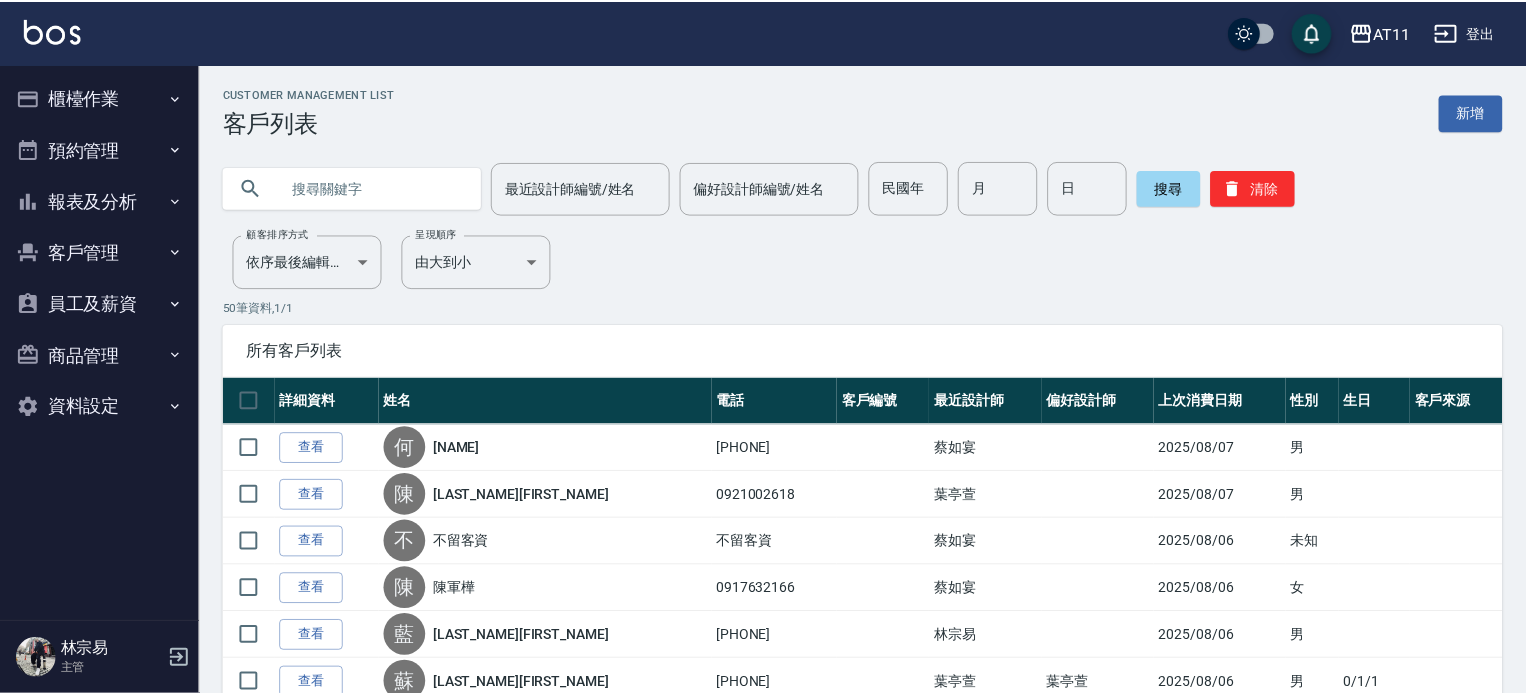scroll, scrollTop: 0, scrollLeft: 0, axis: both 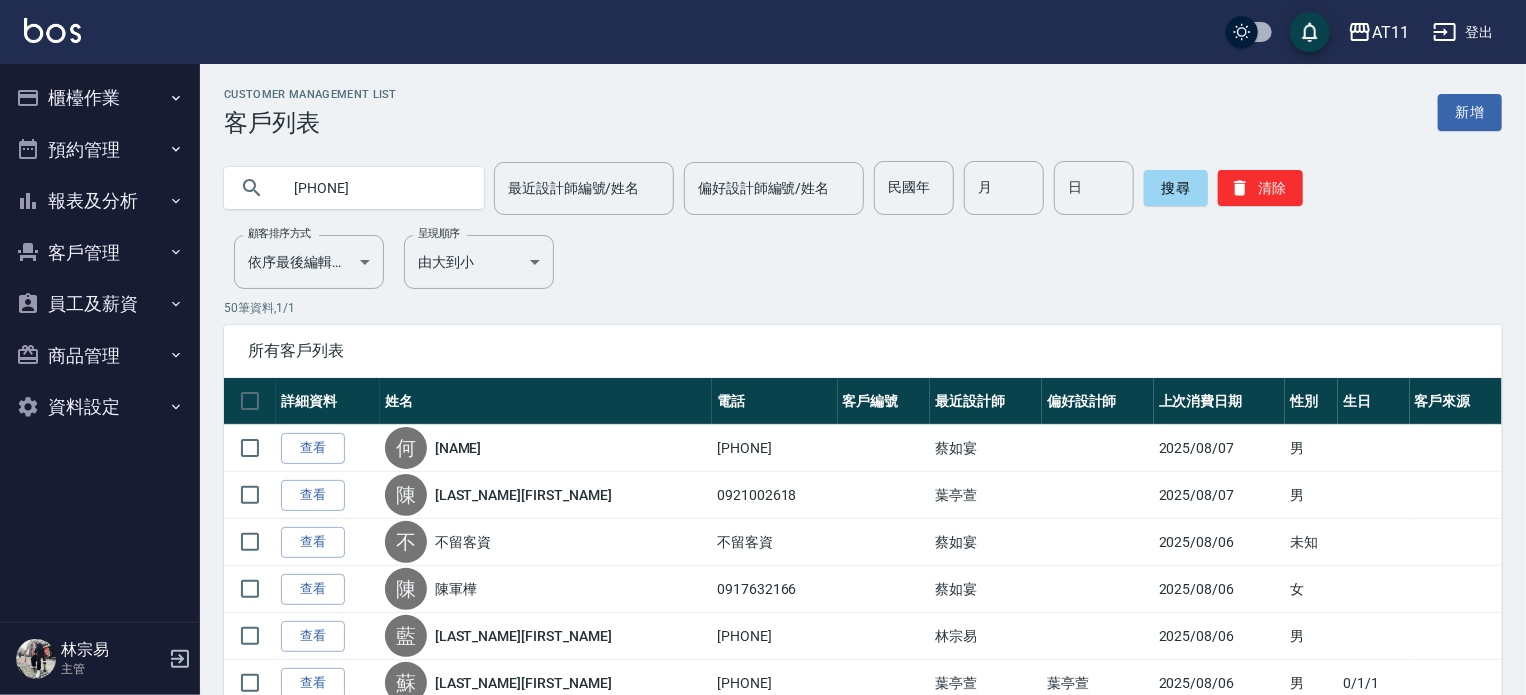 type on "09[PHONE]" 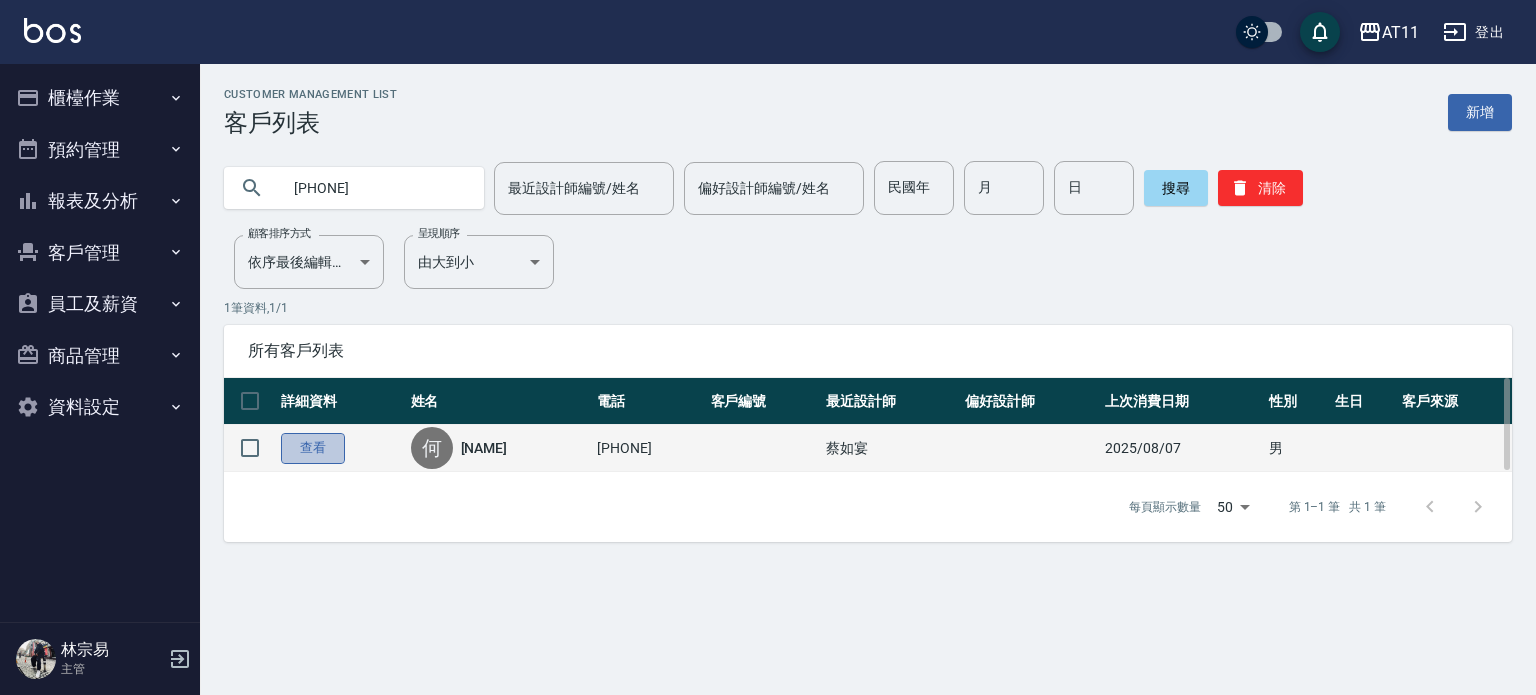 click on "查看" at bounding box center (313, 448) 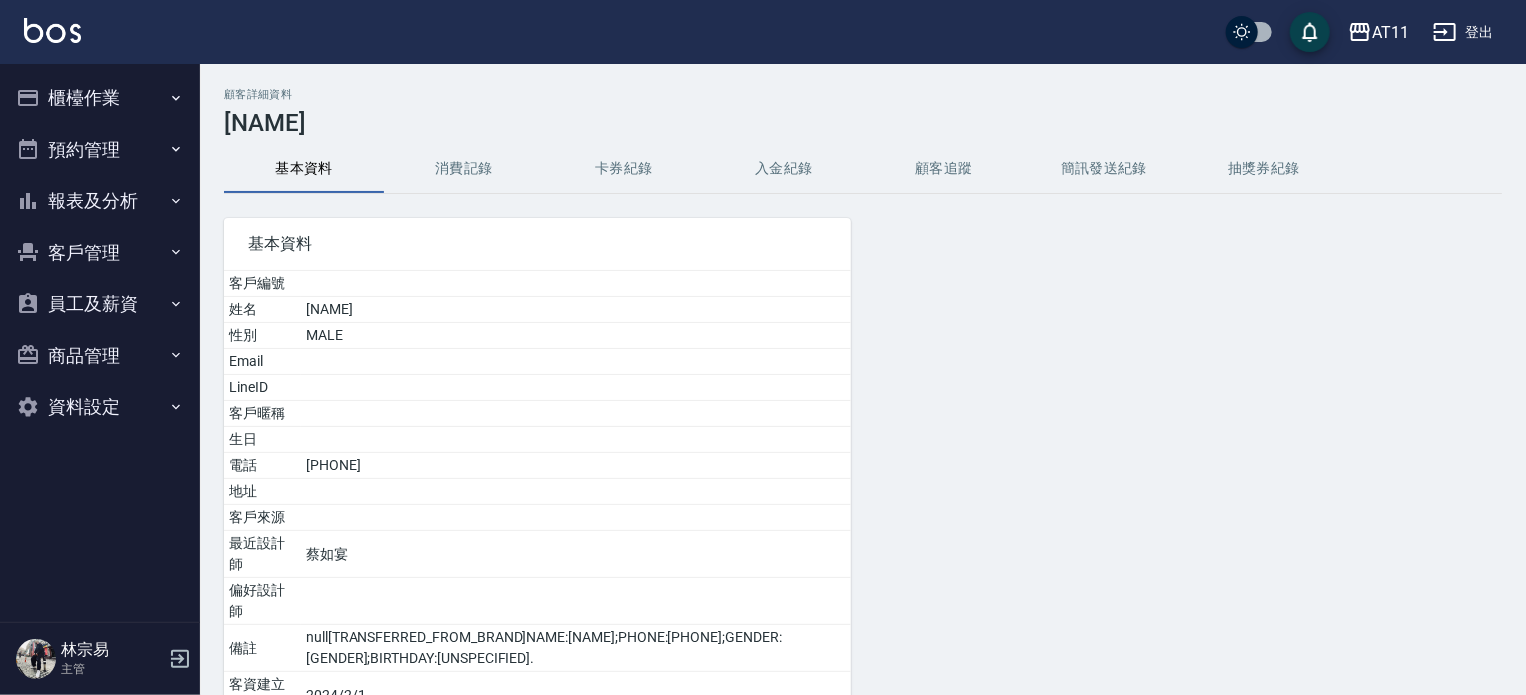 click on "入金紀錄" at bounding box center [784, 169] 